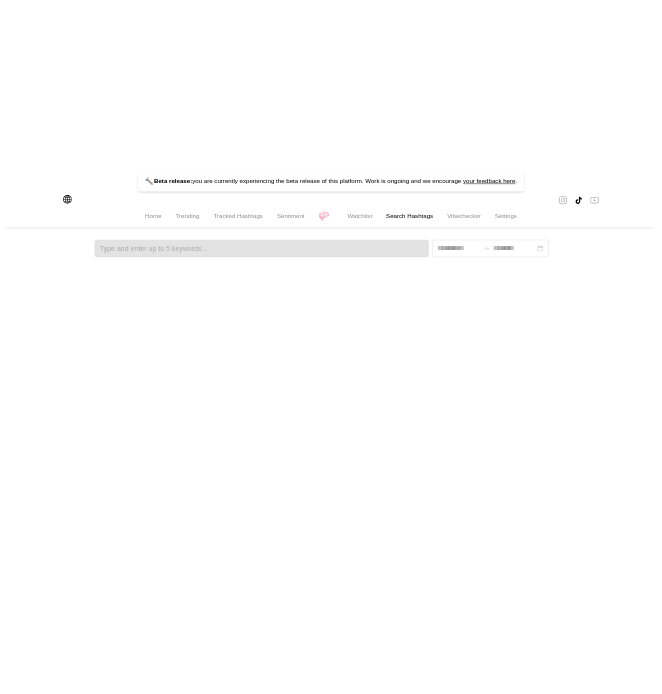 scroll, scrollTop: 0, scrollLeft: 0, axis: both 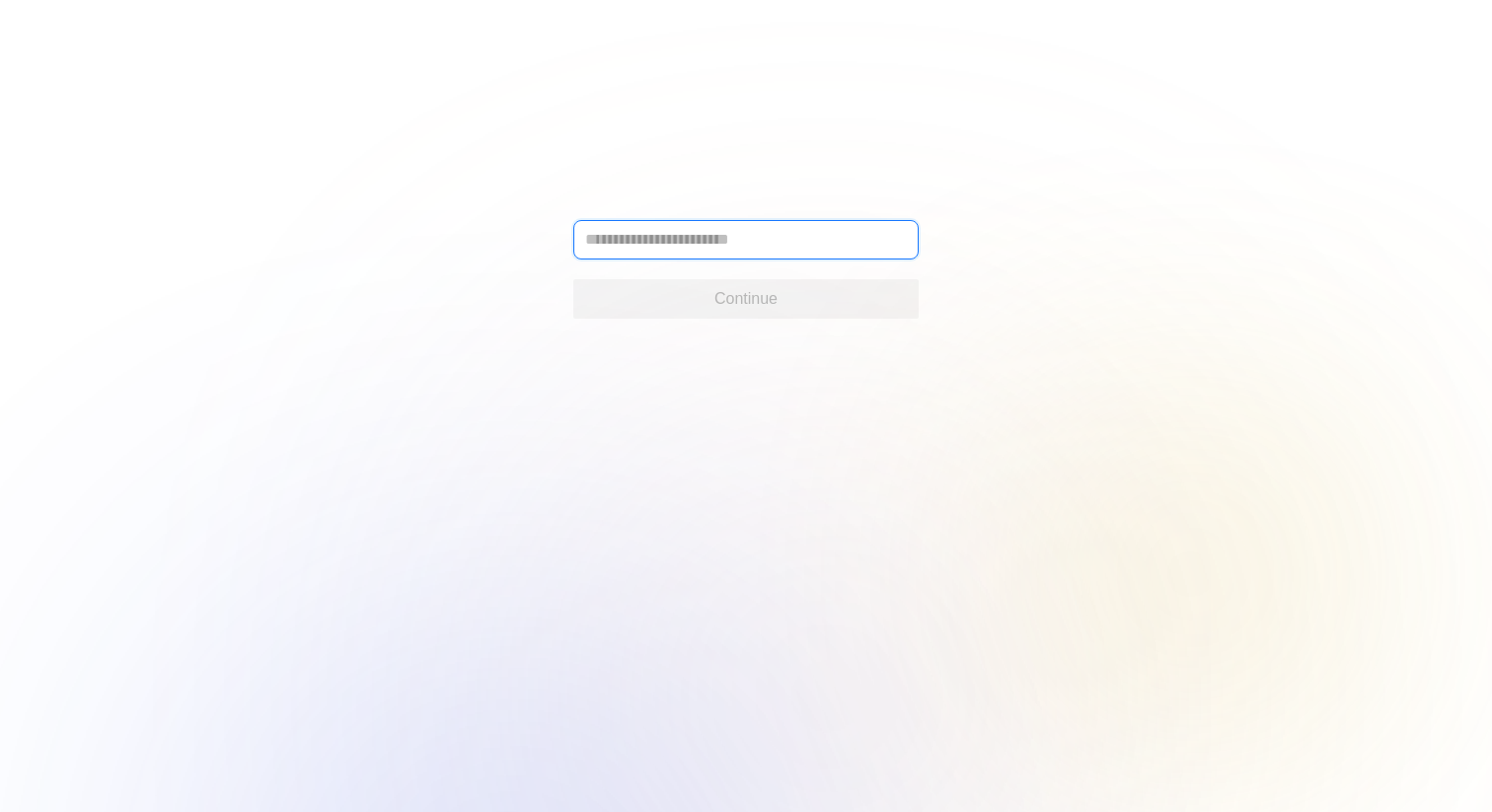 click at bounding box center [746, 240] 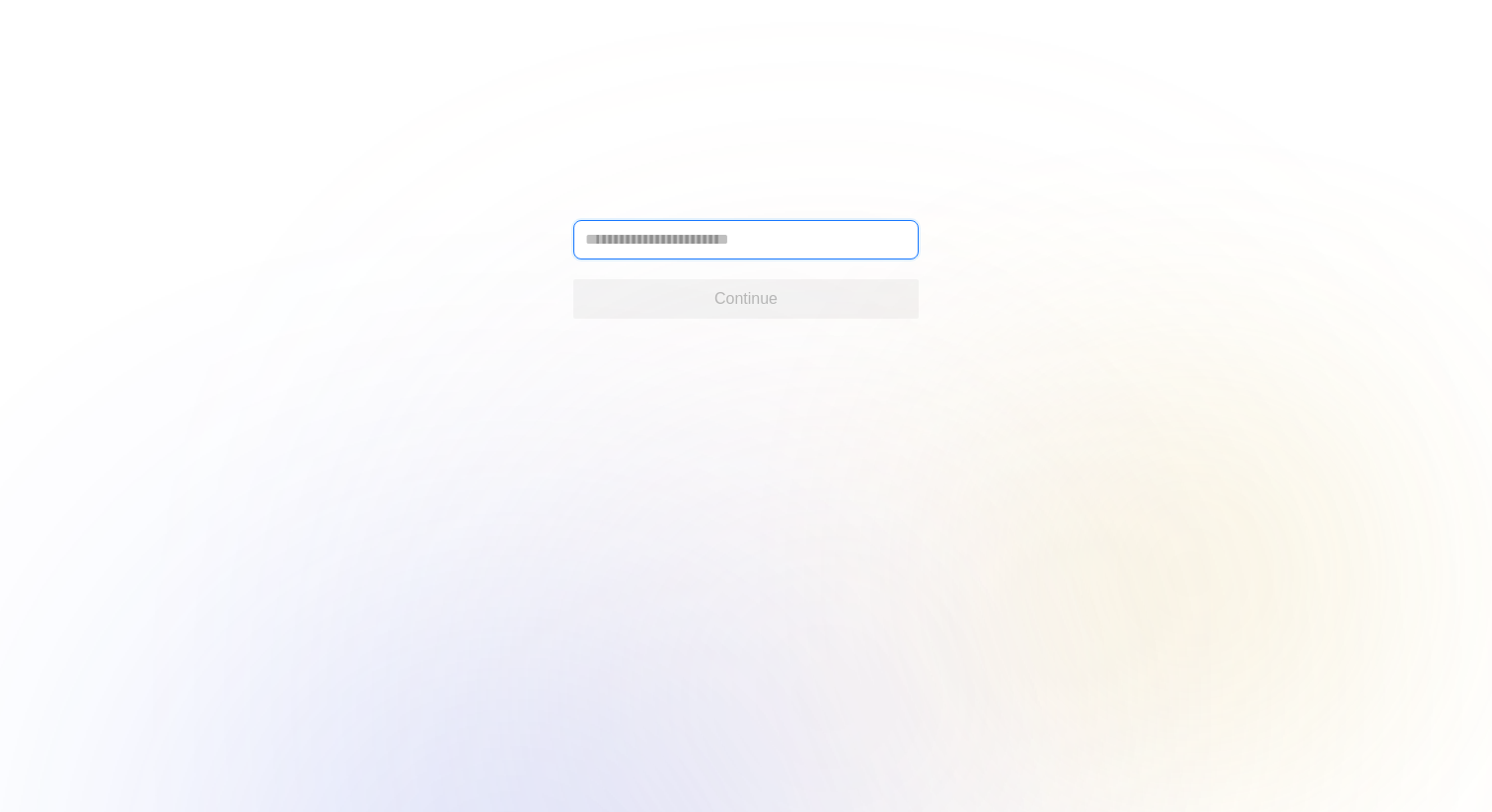 click at bounding box center [746, 240] 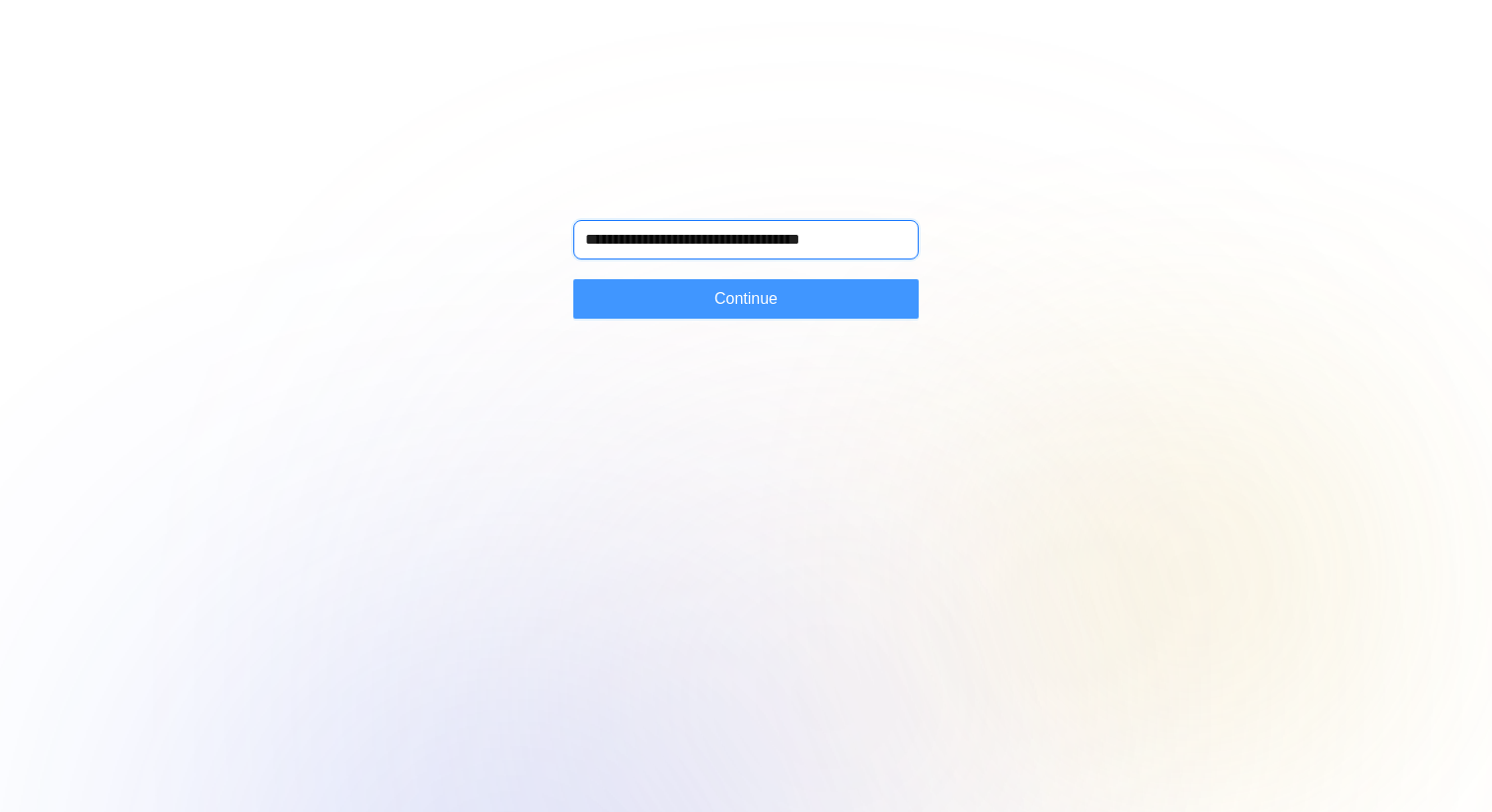 type on "**********" 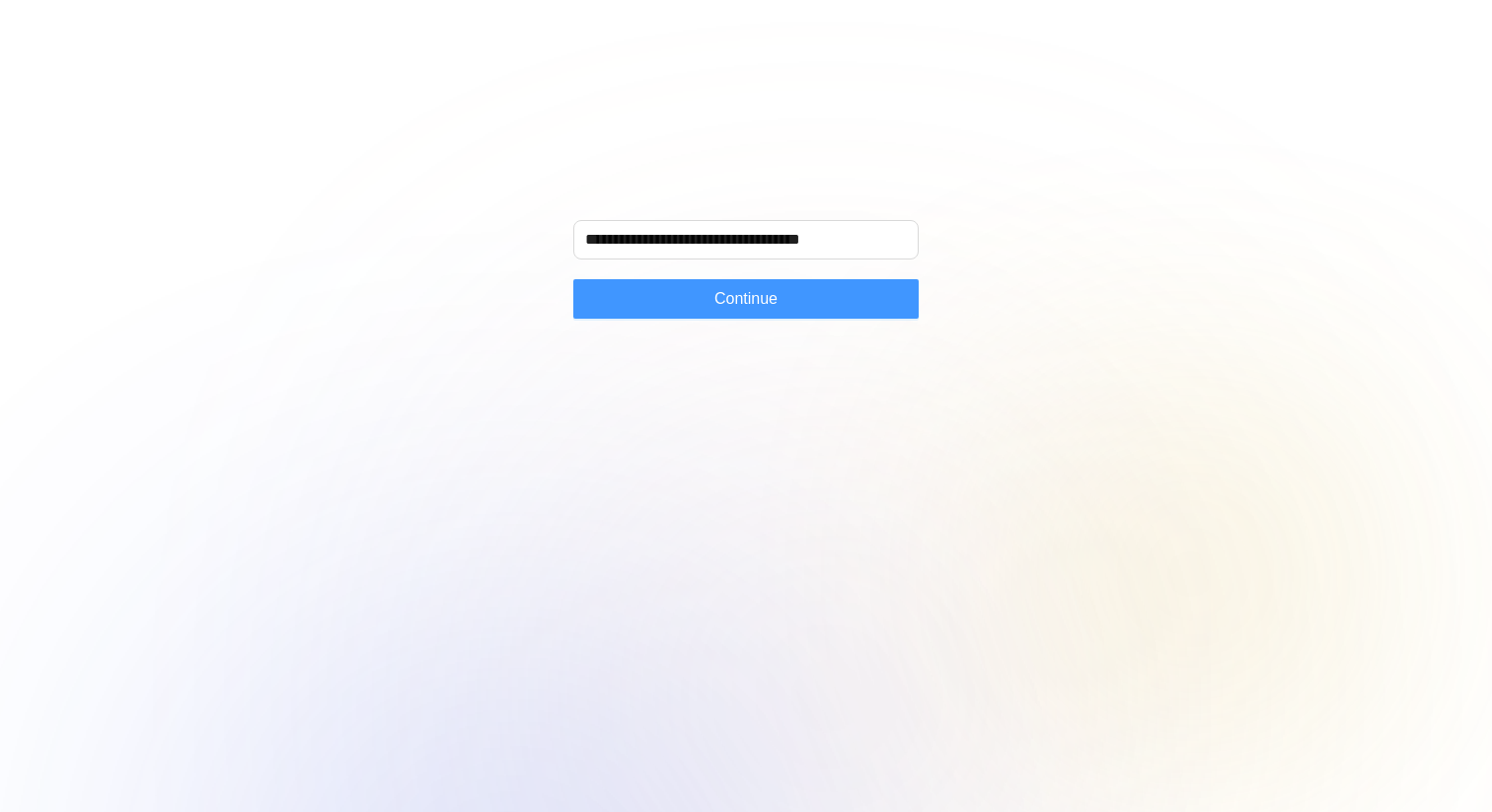 click on "Continue" at bounding box center (746, 299) 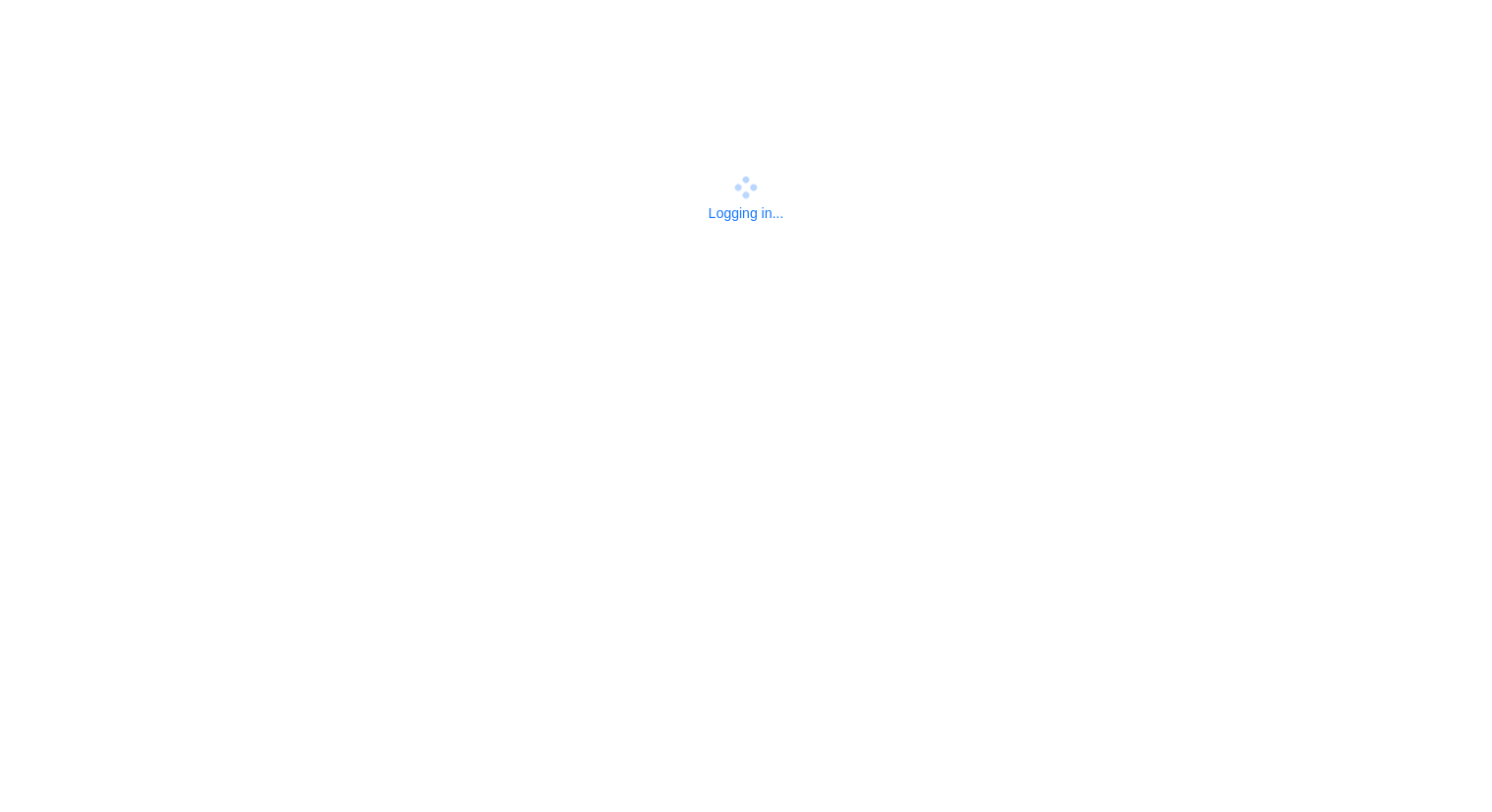 scroll, scrollTop: 0, scrollLeft: 0, axis: both 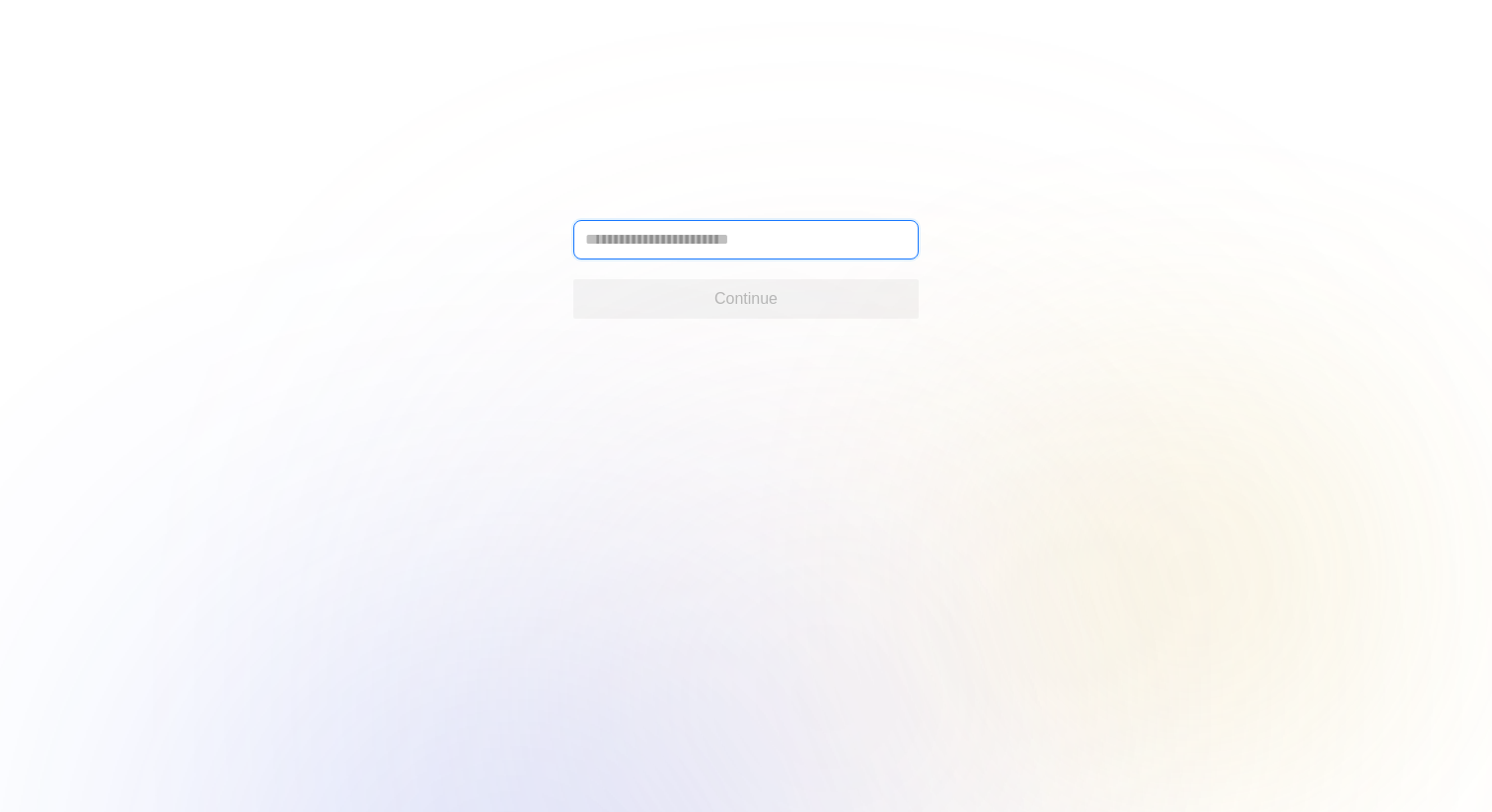 click at bounding box center [746, 240] 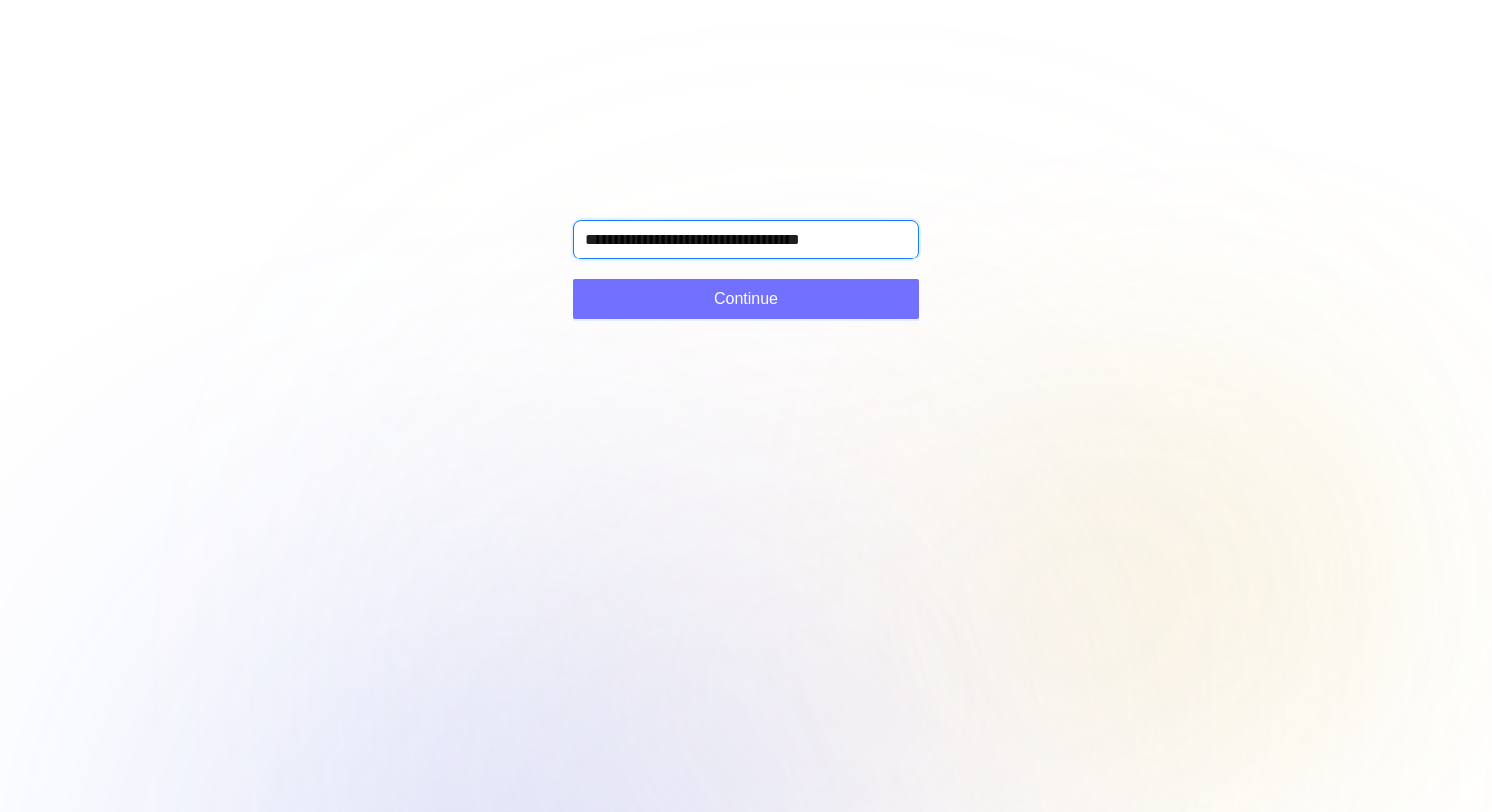 type on "**********" 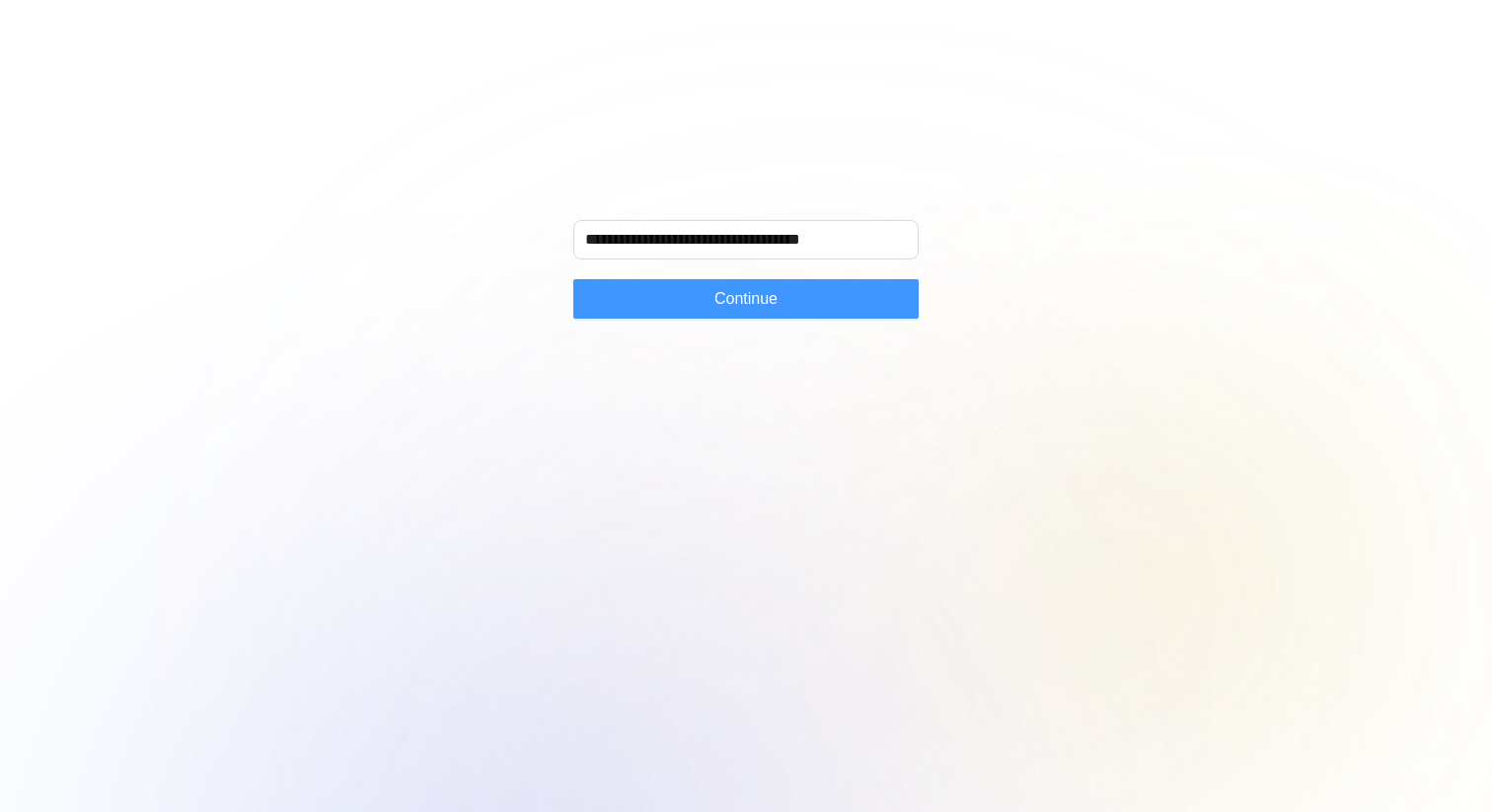 click on "Continue" at bounding box center [746, 299] 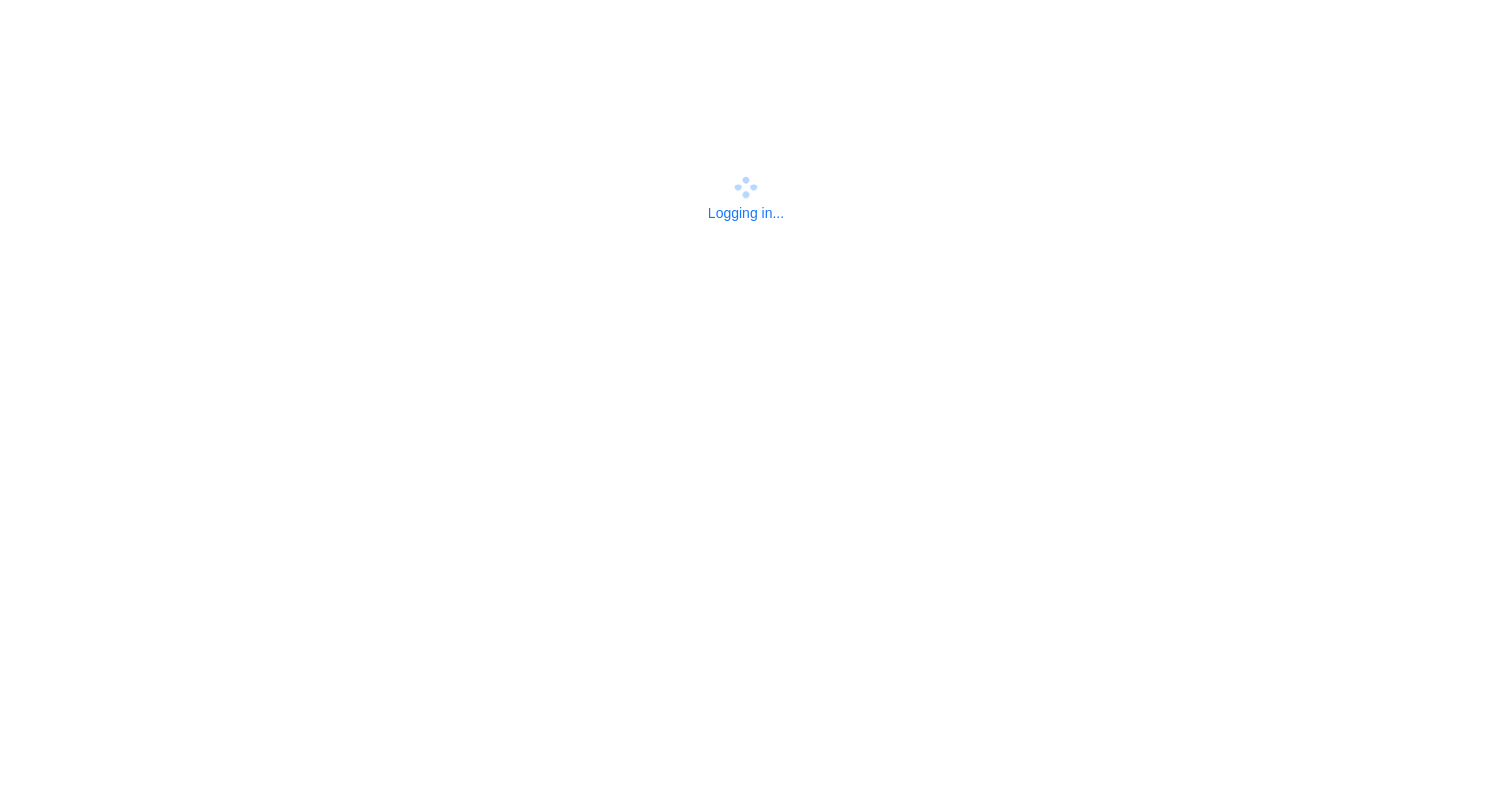 scroll, scrollTop: 0, scrollLeft: 0, axis: both 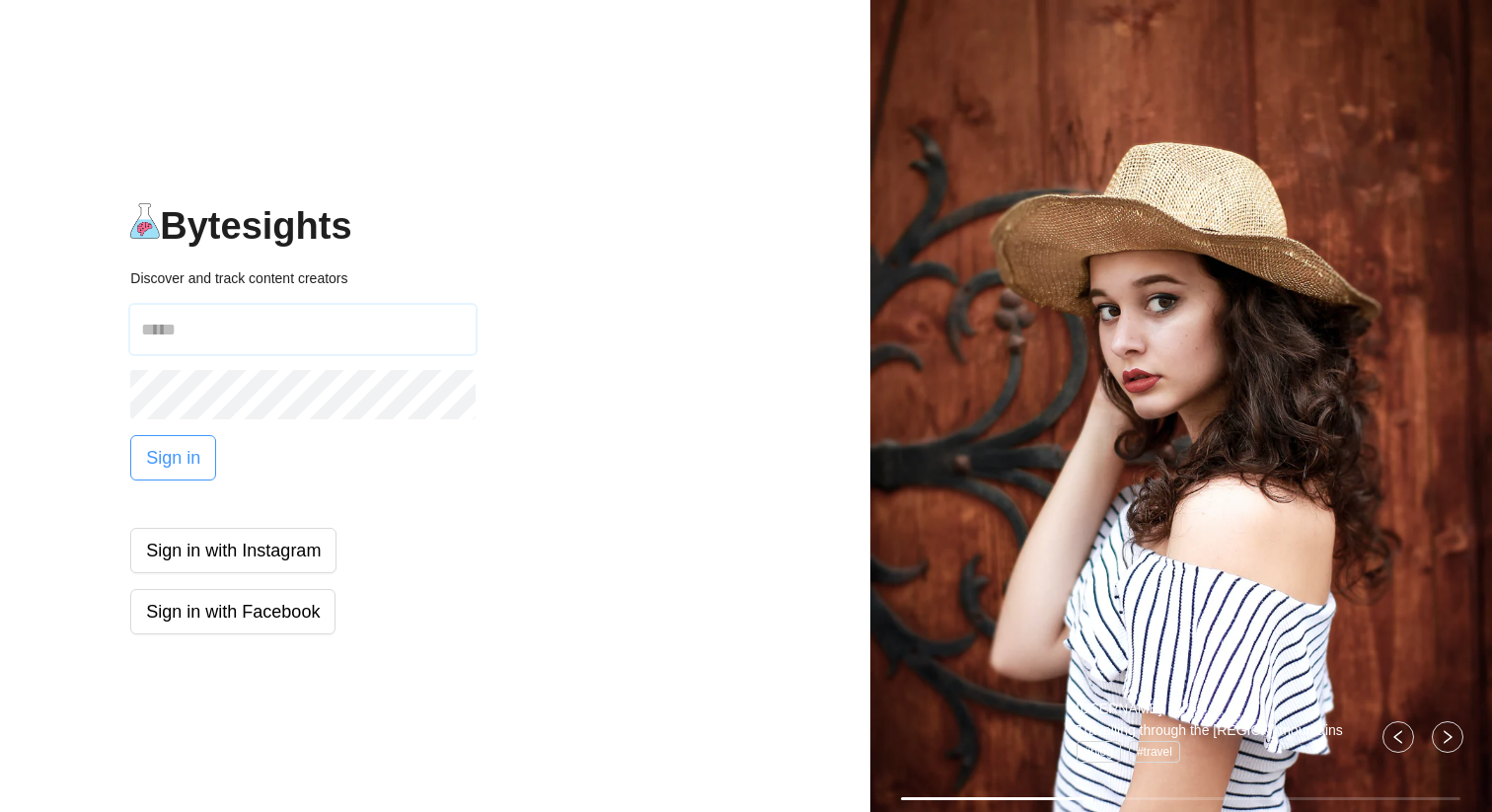 type on "**********" 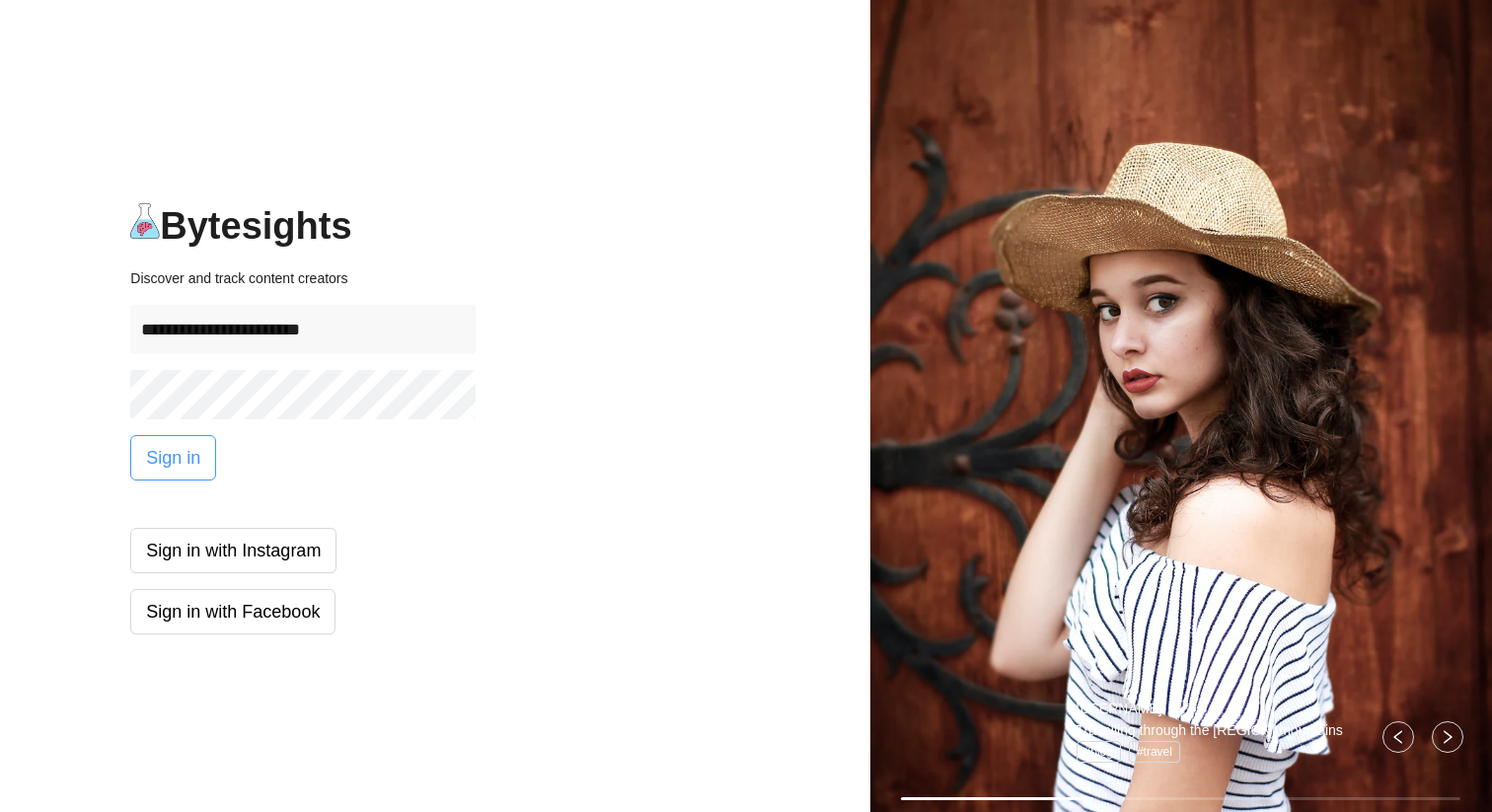 click on "Sign in" at bounding box center [173, 458] 